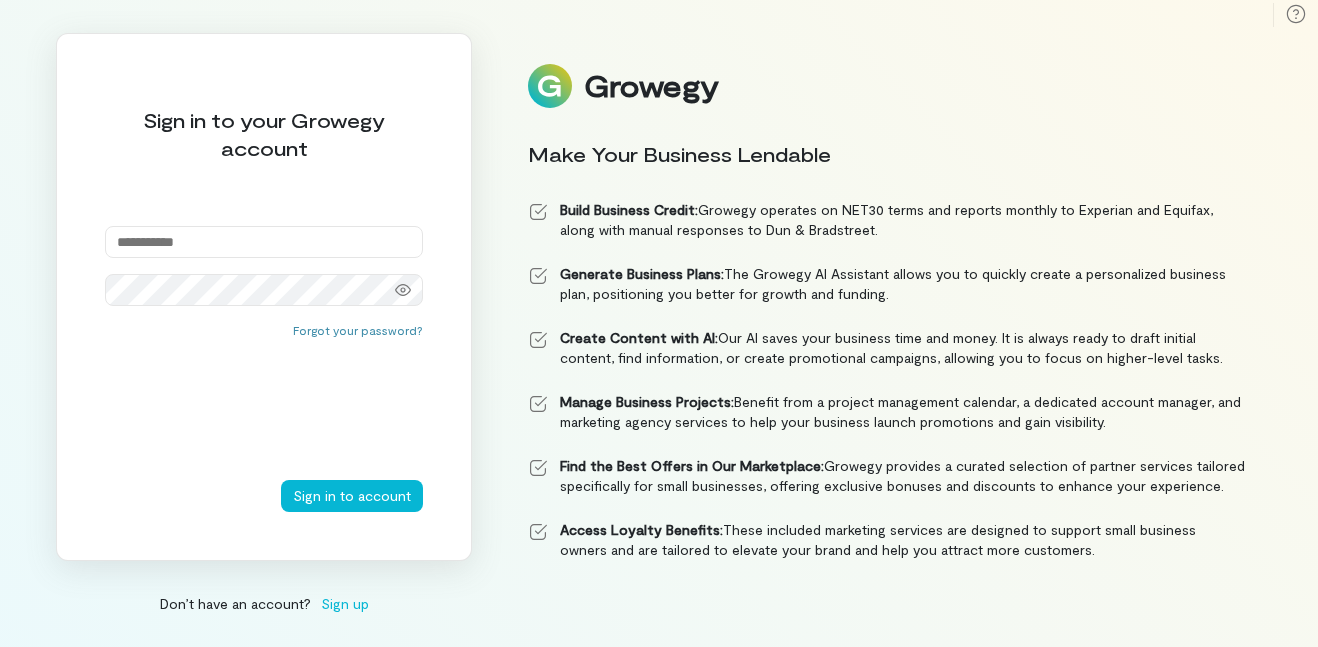 scroll, scrollTop: 0, scrollLeft: 0, axis: both 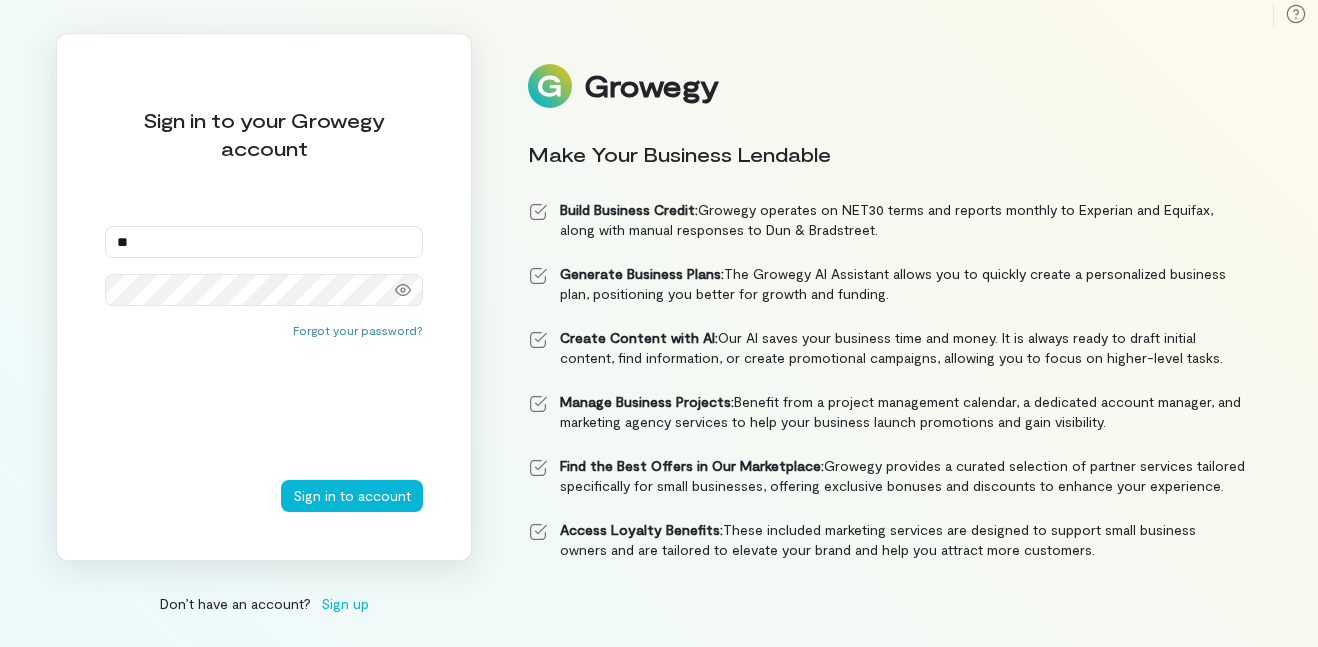 type on "*" 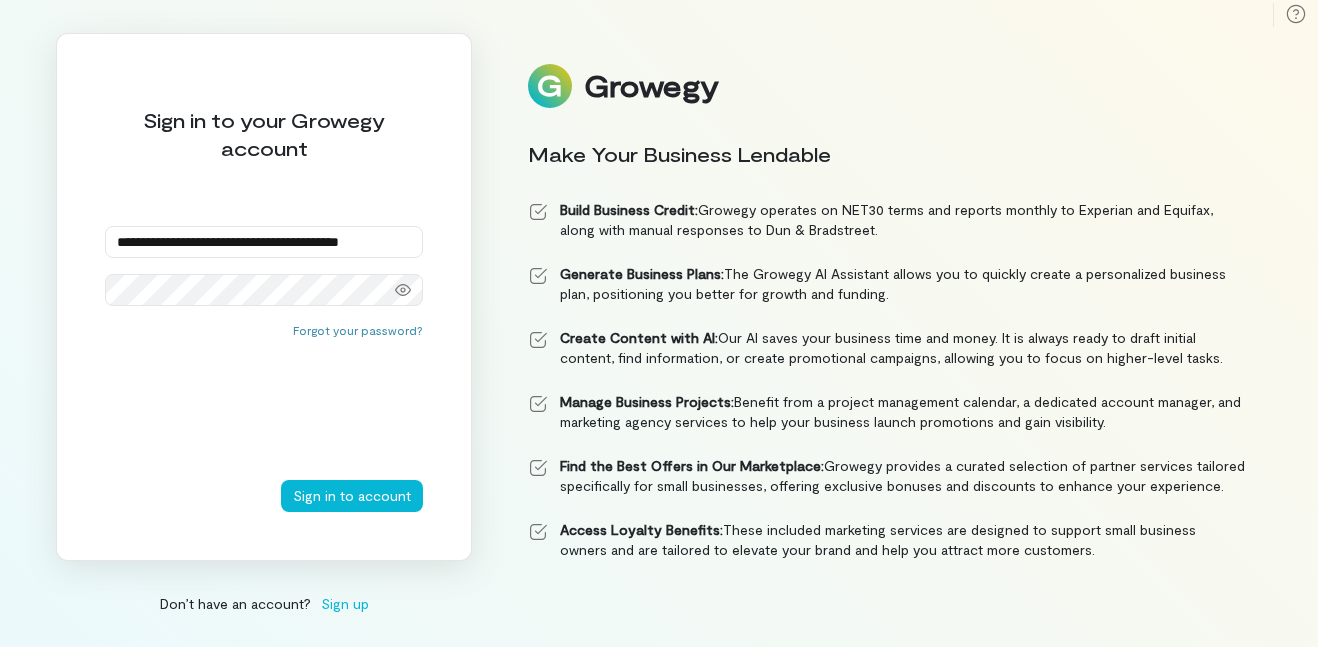 type on "**********" 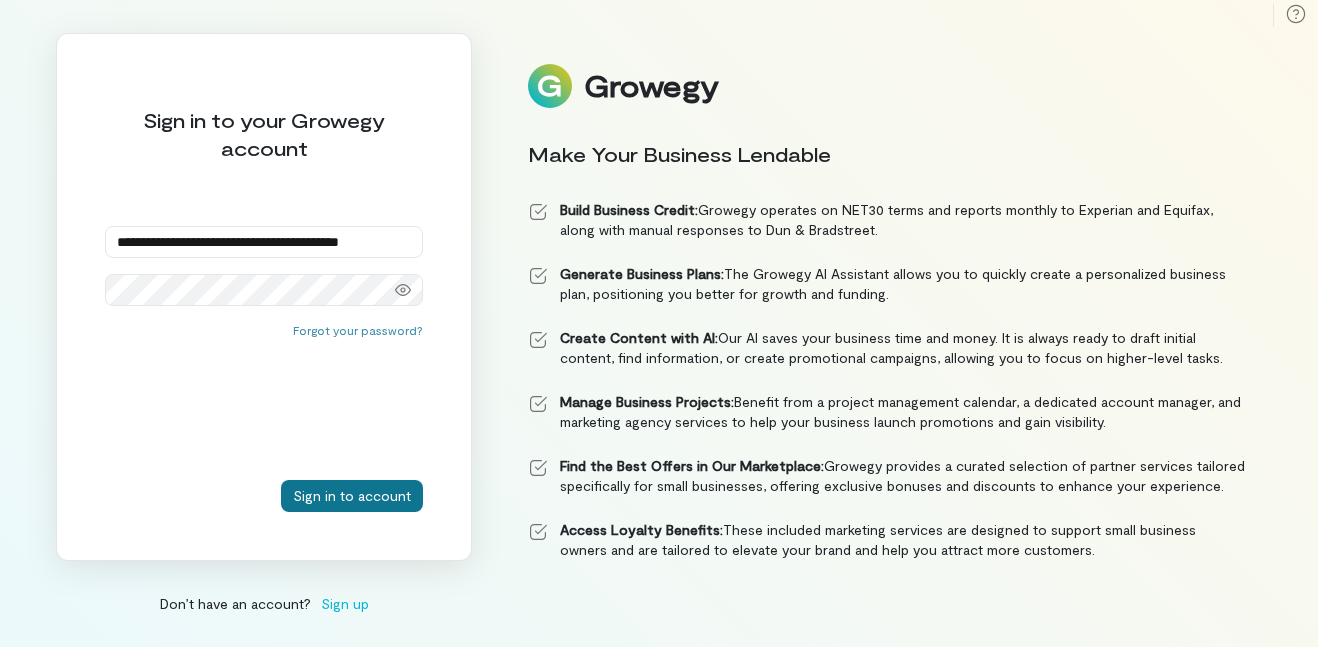 click on "Sign in to account" at bounding box center (352, 496) 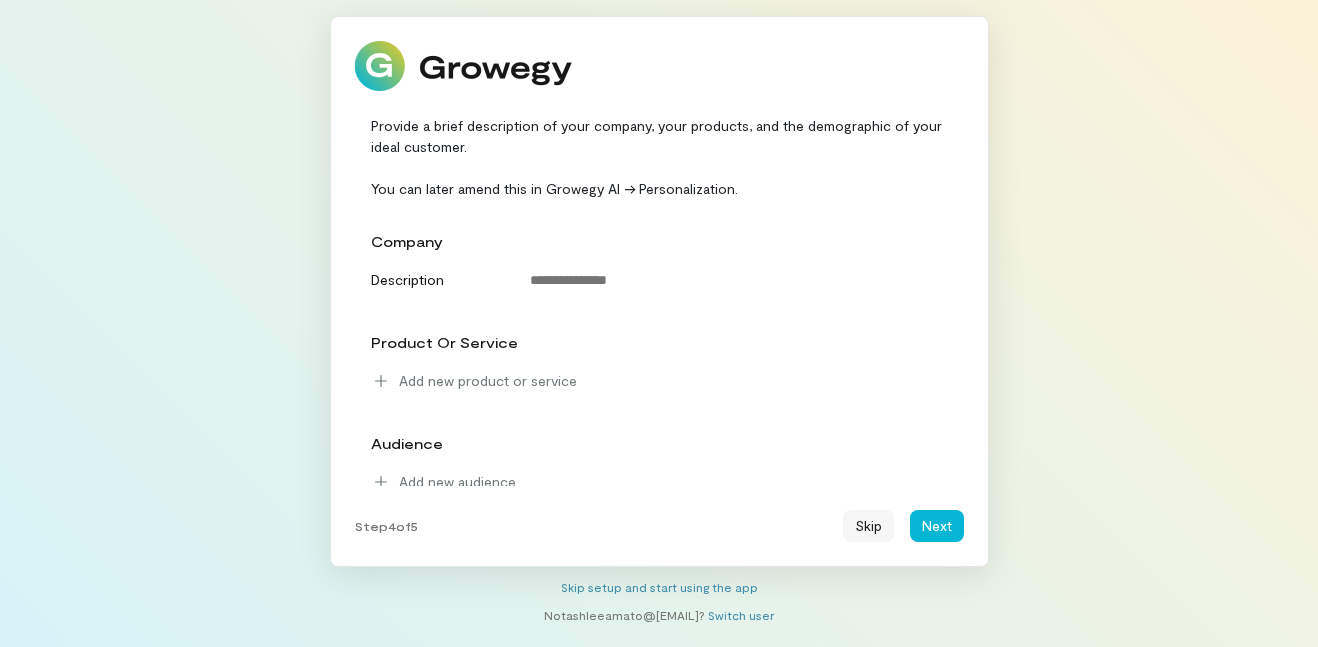 click on "Skip" at bounding box center [868, 526] 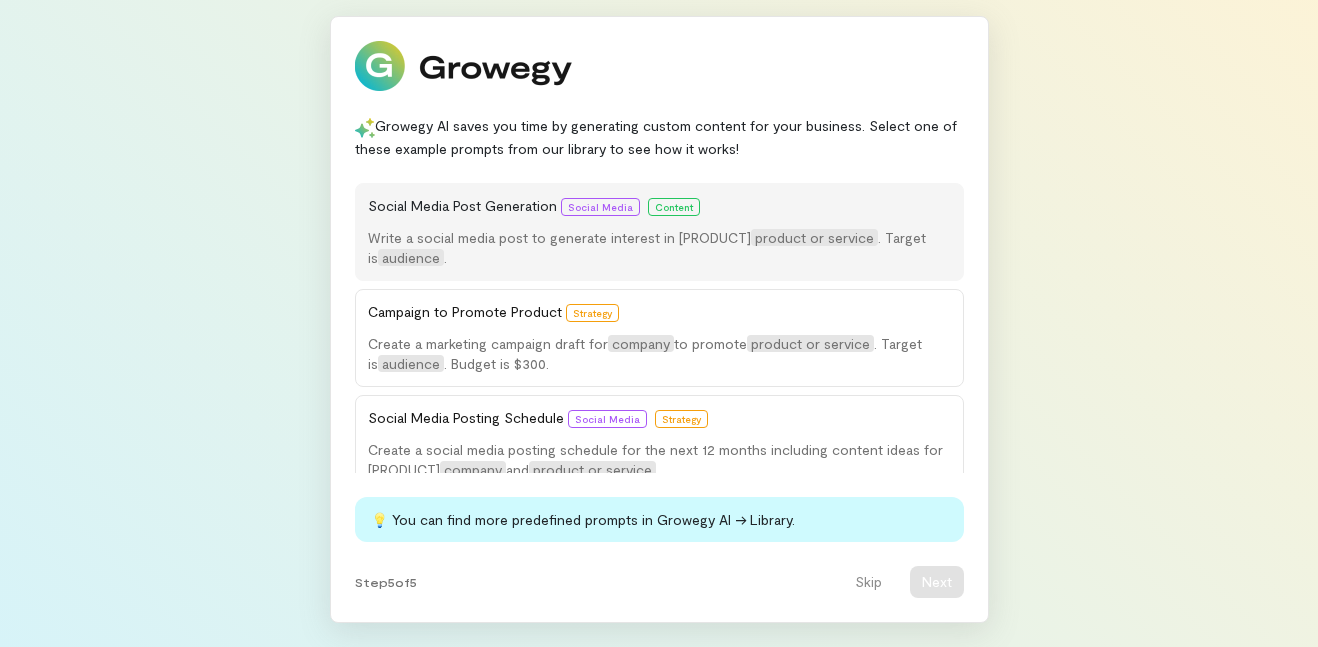 click on "Write a social media post to generate interest in [PRODUCT]" at bounding box center (559, 237) 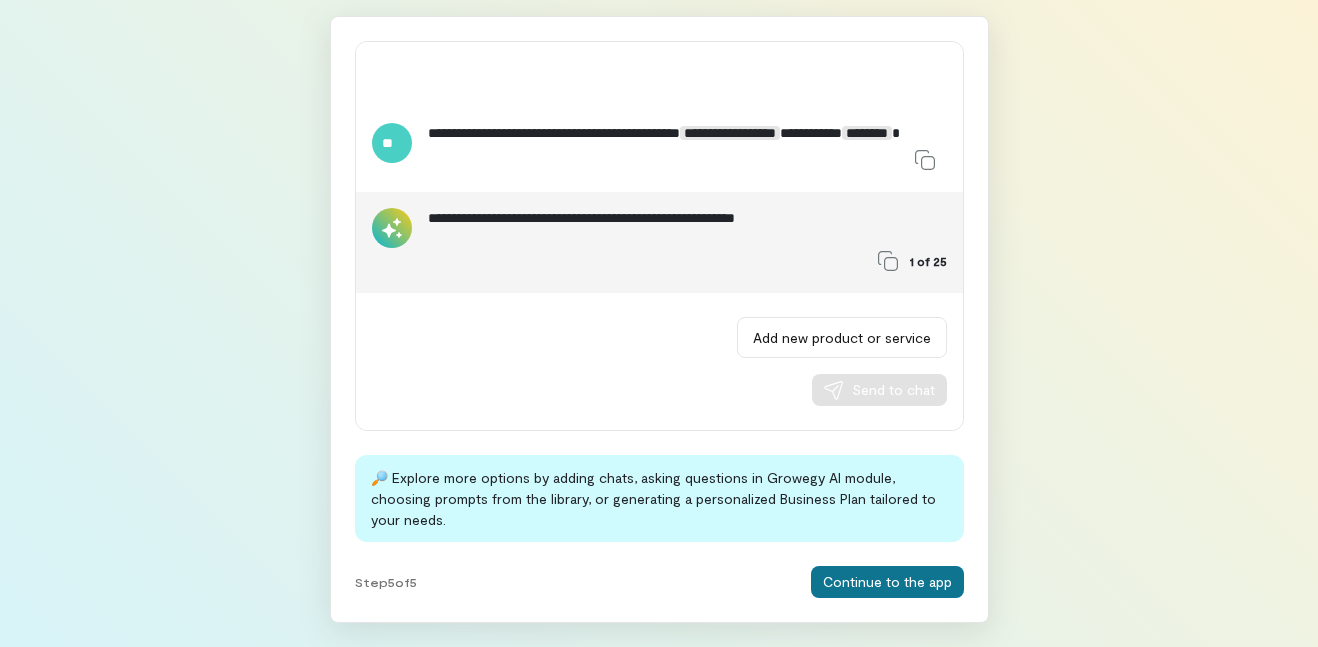click on "Continue to the app" at bounding box center (887, 582) 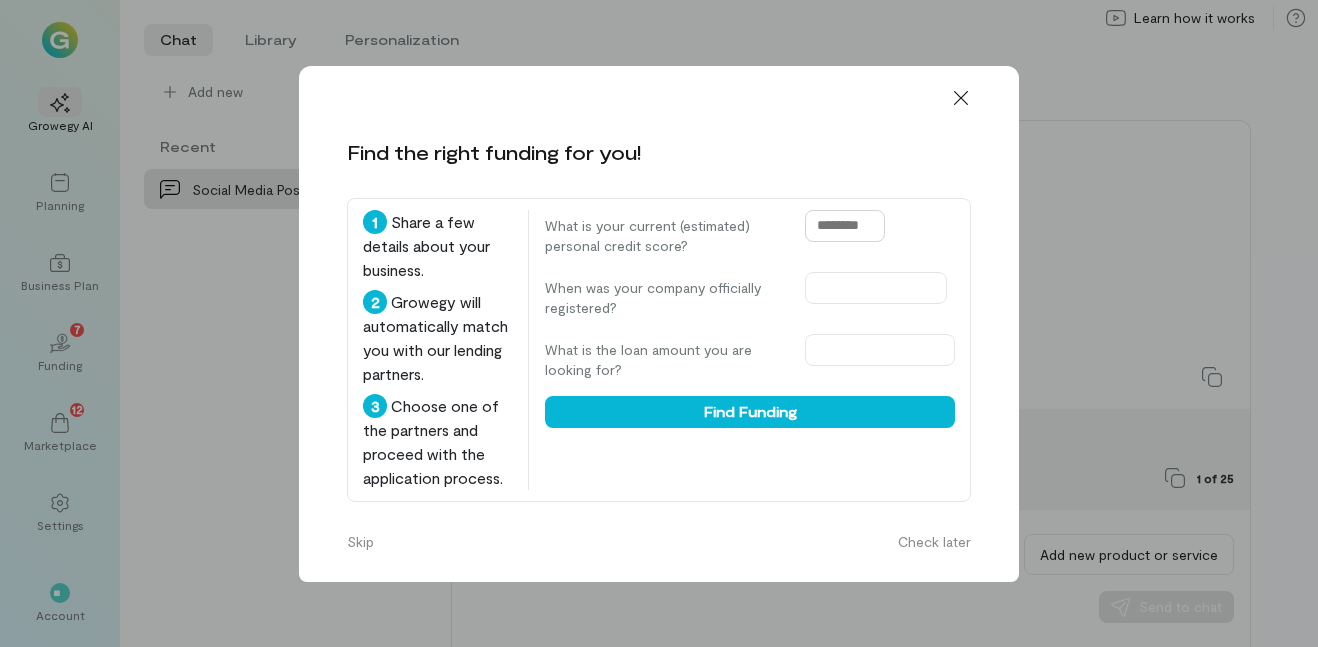 click at bounding box center [845, 226] 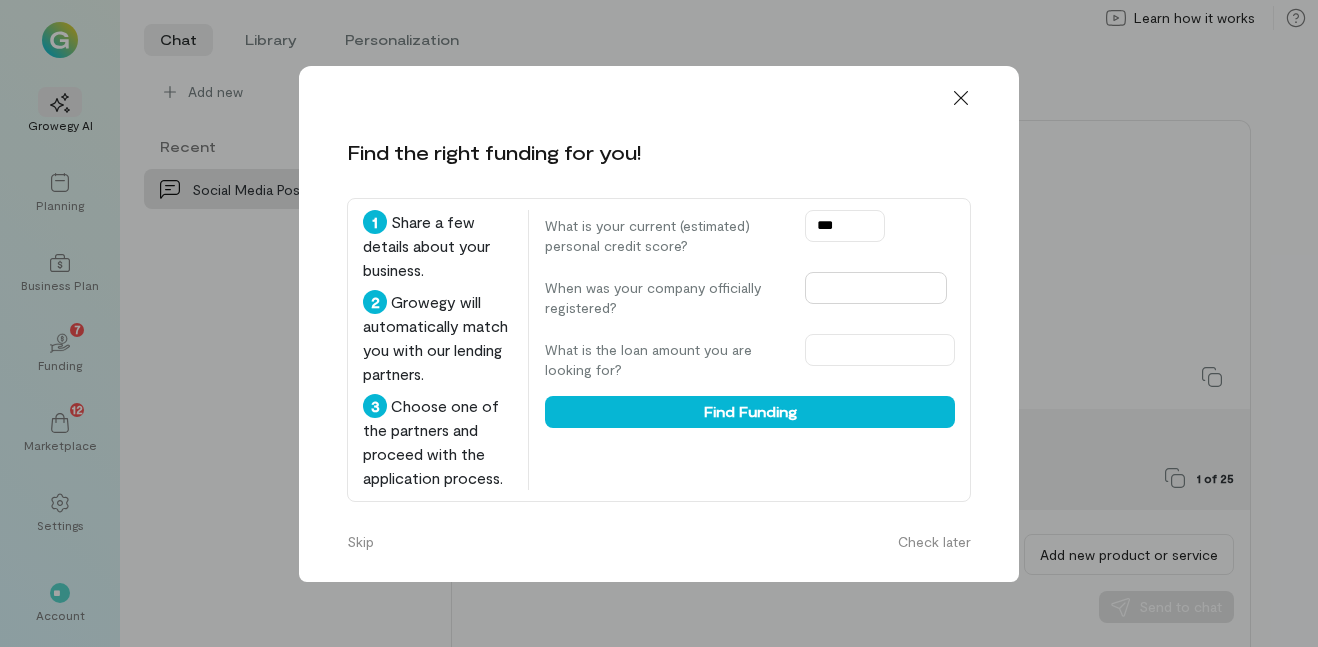type on "***" 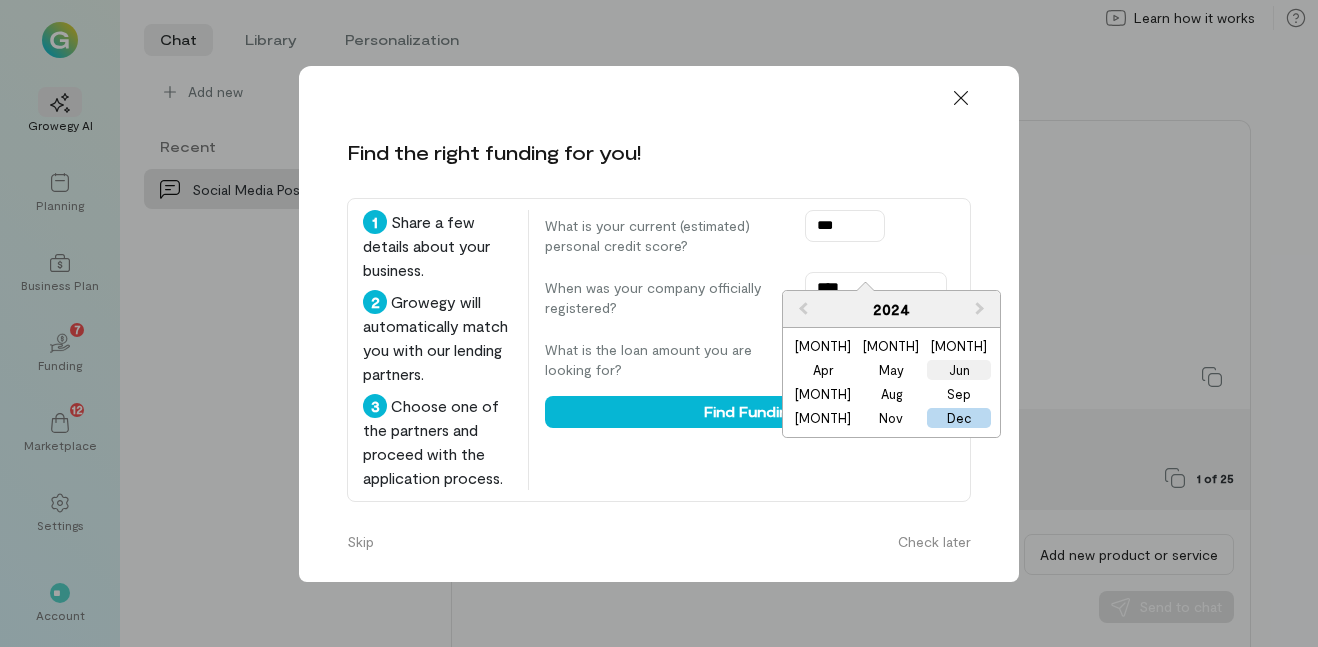 click on "Jun" at bounding box center (959, 370) 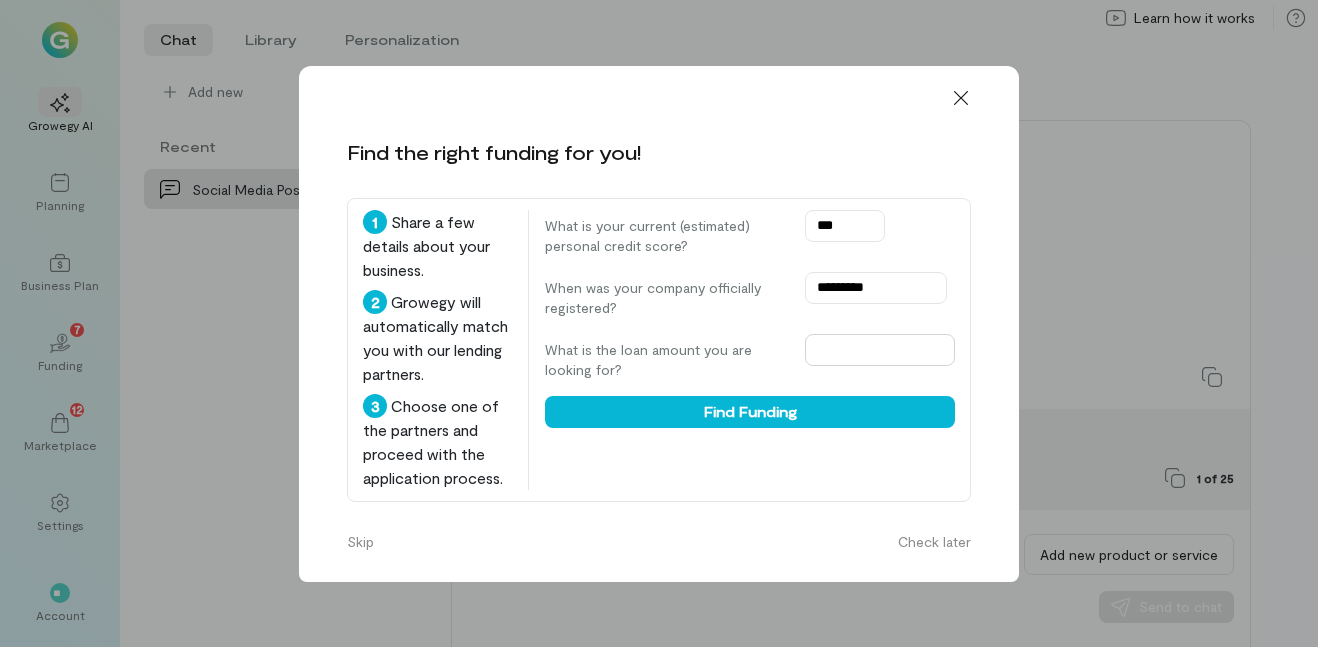click at bounding box center (880, 350) 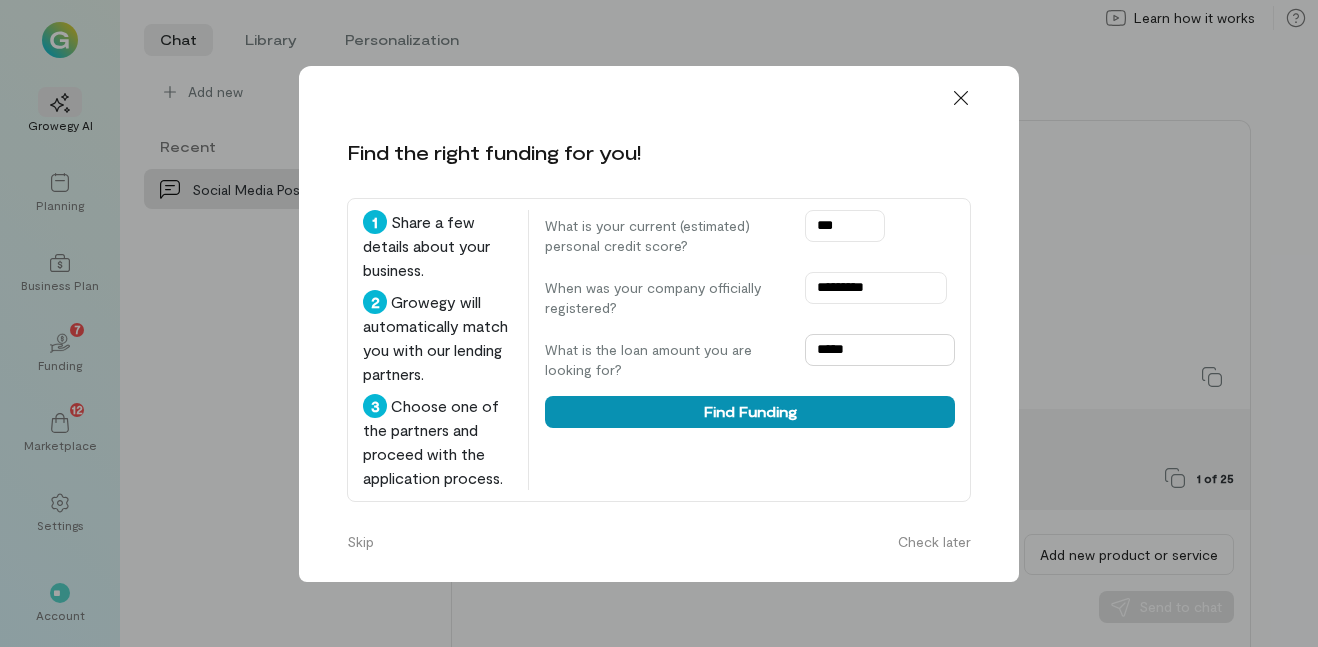 type on "*****" 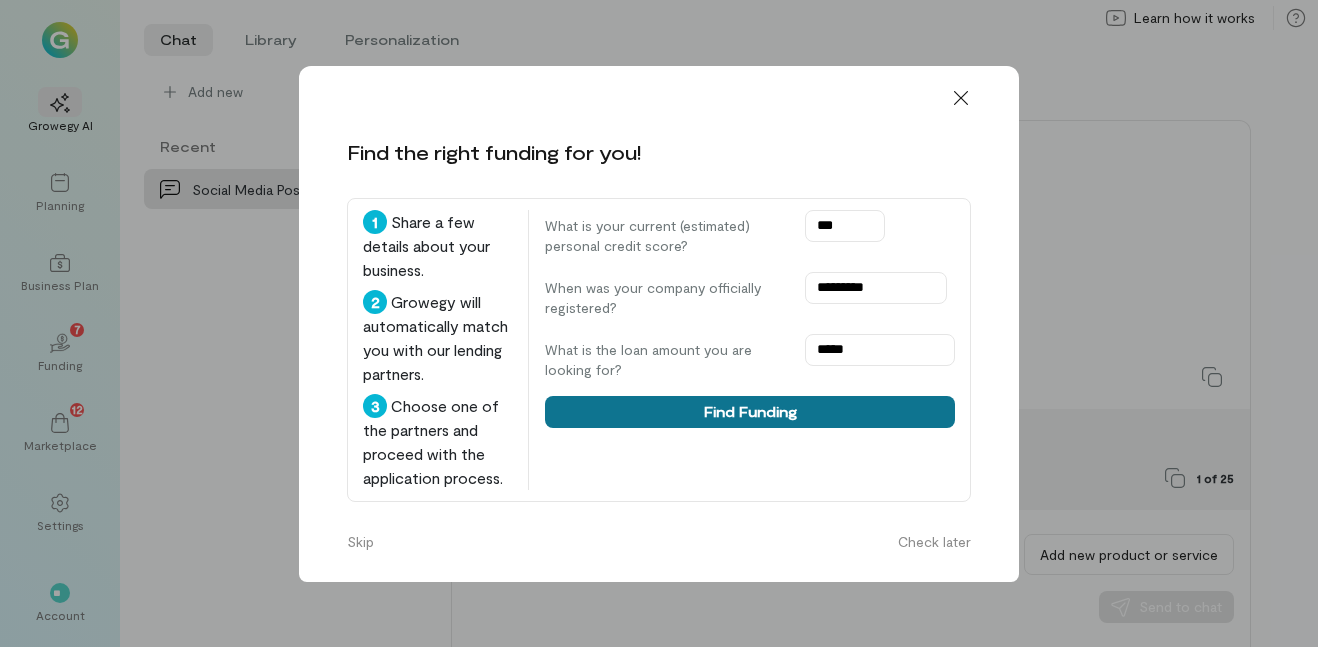click on "Find Funding" at bounding box center (750, 412) 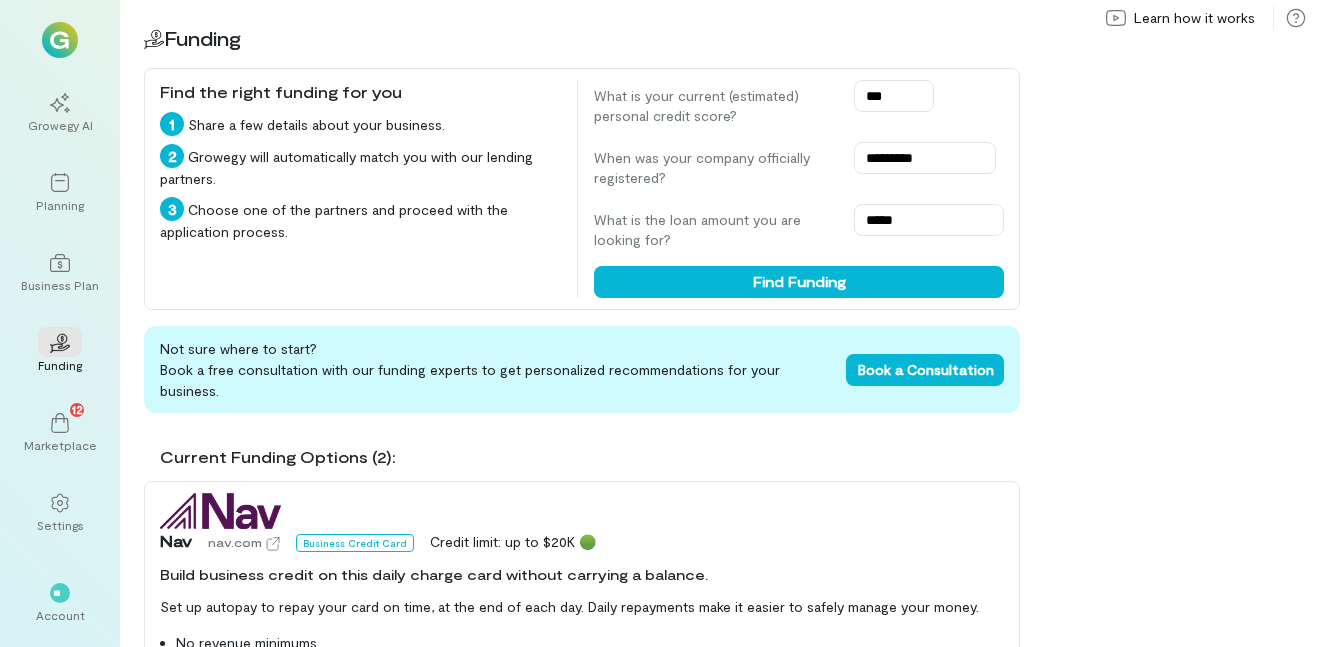 click on "Funding is based on business revenue, not personal credit scores. Nav nav.[DOMAIN] Business Credit Card Credit limit: up to $20K 🟢 Build business credit on this daily charge card without carrying a balance. Set up autopay to repay your card on time, at the end of each day. Daily repayments make it easier to safely manage your money. No revenue minimums No time in business requirements No personal credit check No security deposit No personal guarantee Apply Now FairFigure 🟢" at bounding box center [570, 323] 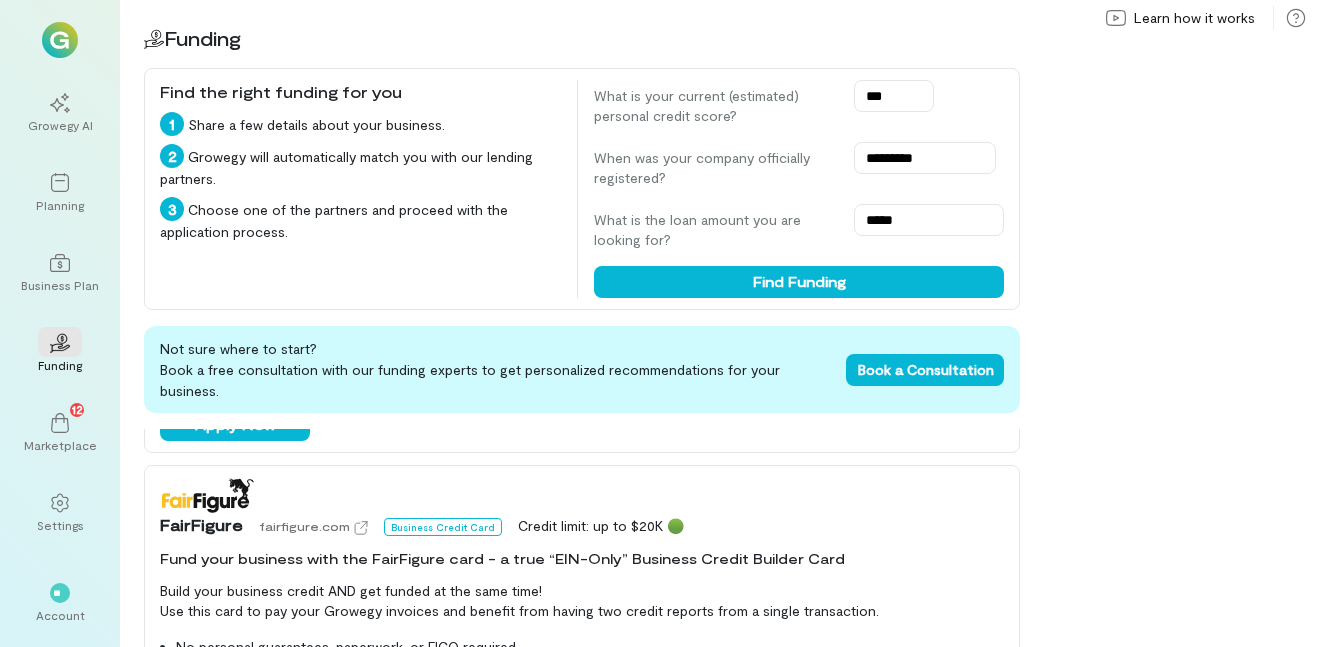 scroll, scrollTop: 392, scrollLeft: 0, axis: vertical 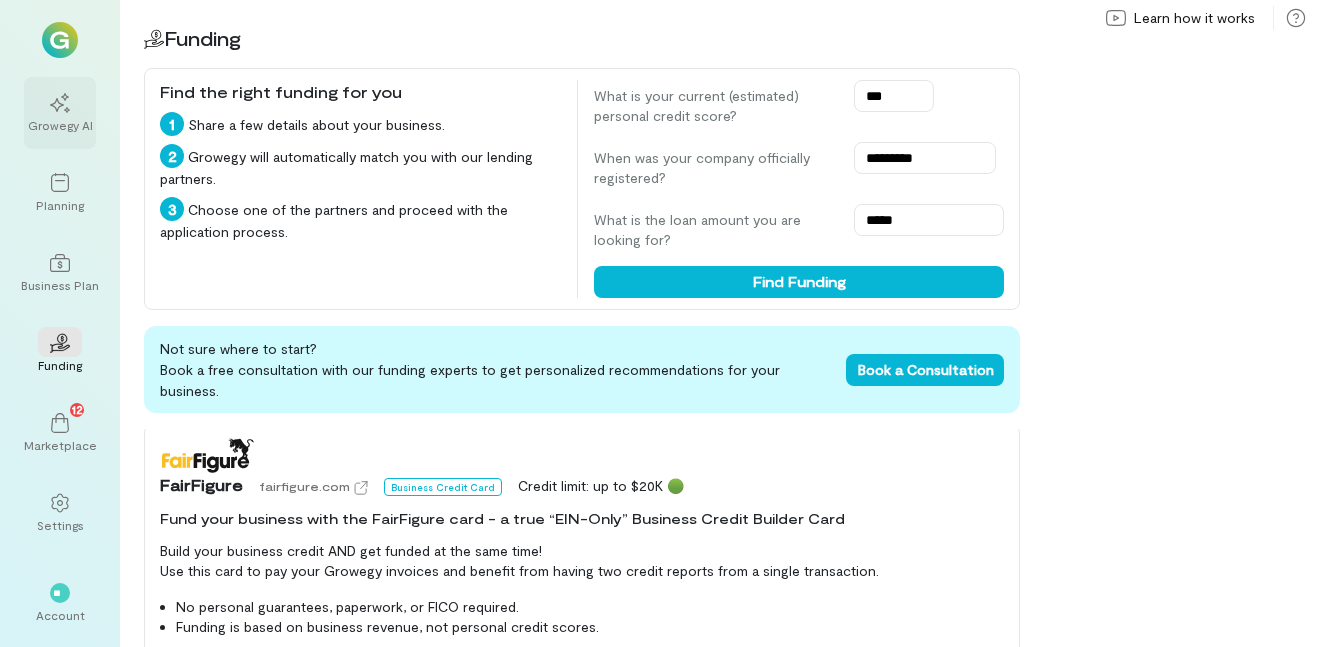 click 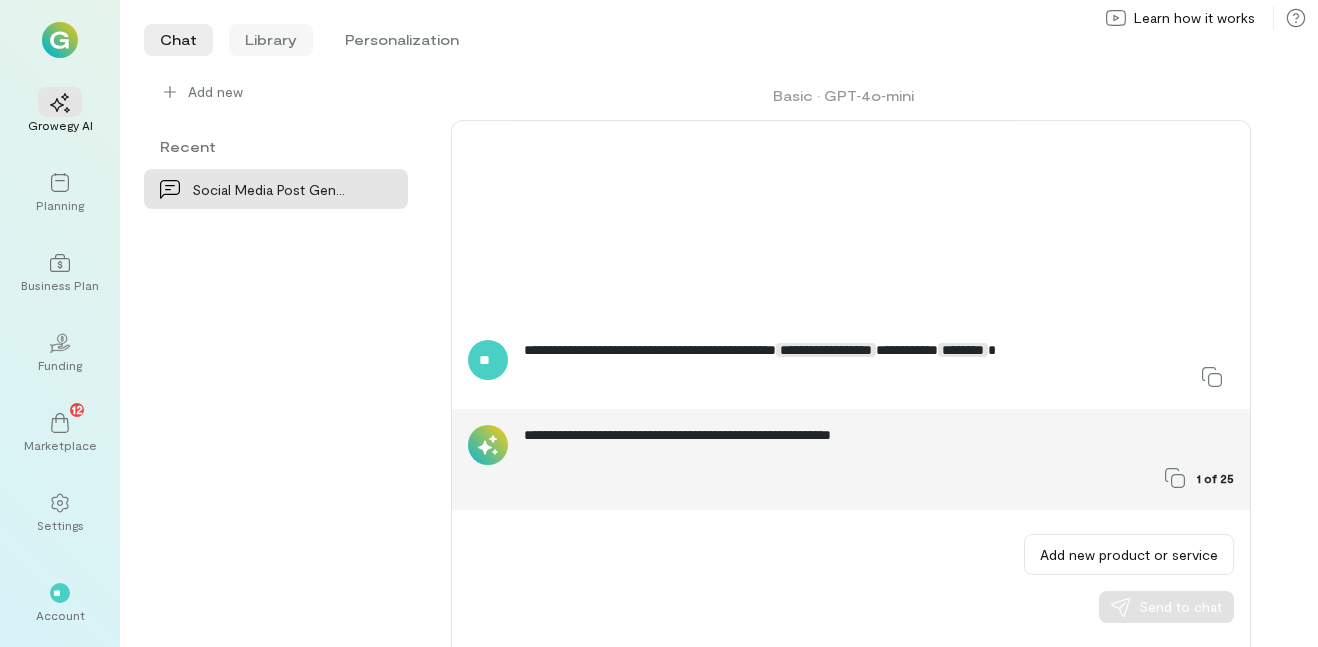 click on "Library" at bounding box center [271, 40] 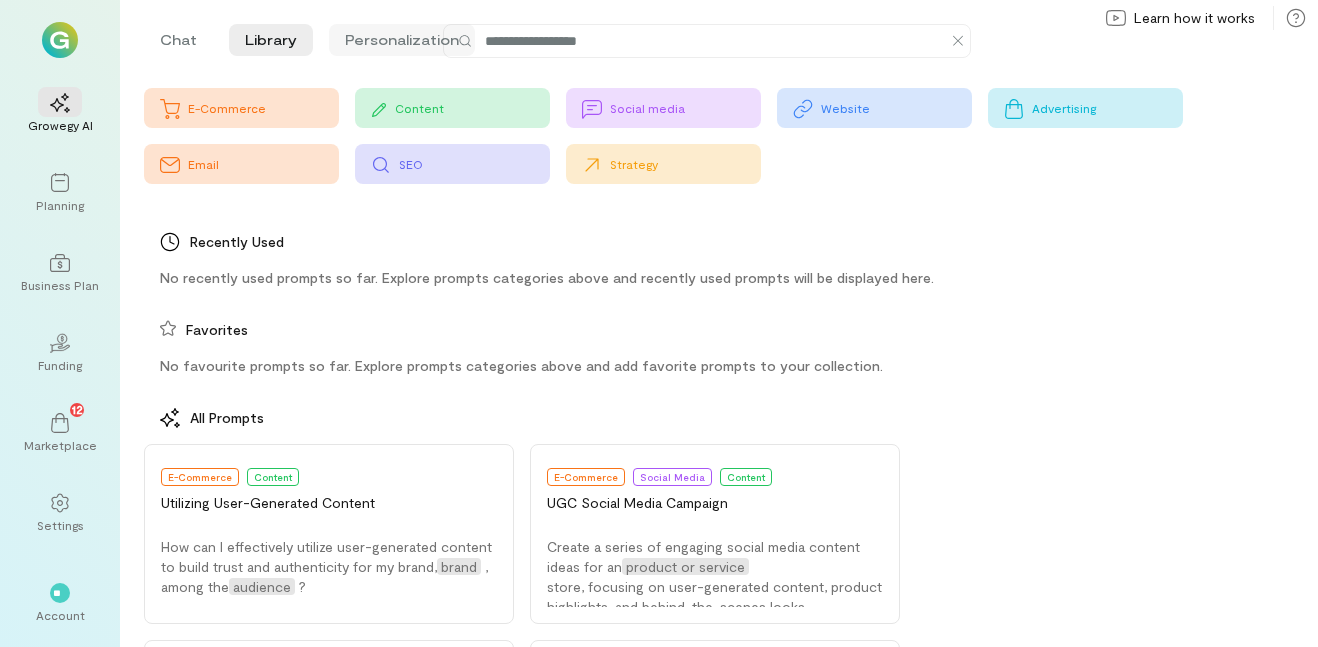 click on "Personalization" at bounding box center [402, 40] 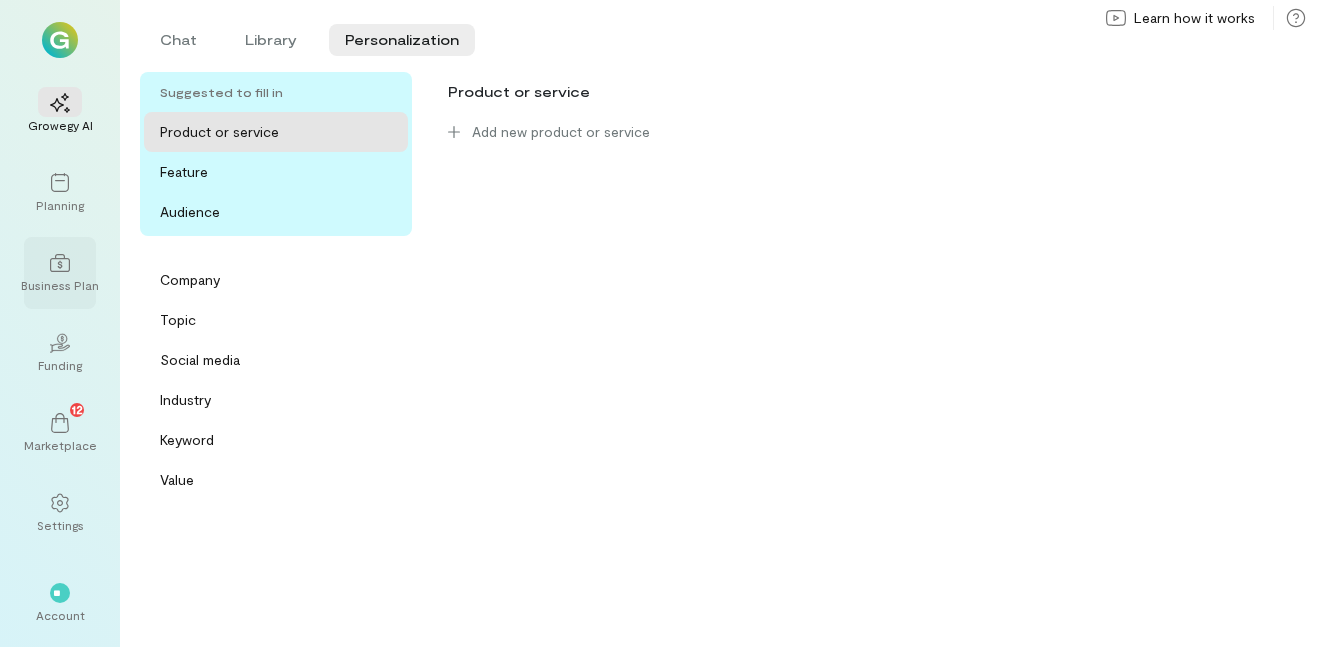 click on "Business Plan" at bounding box center [60, 273] 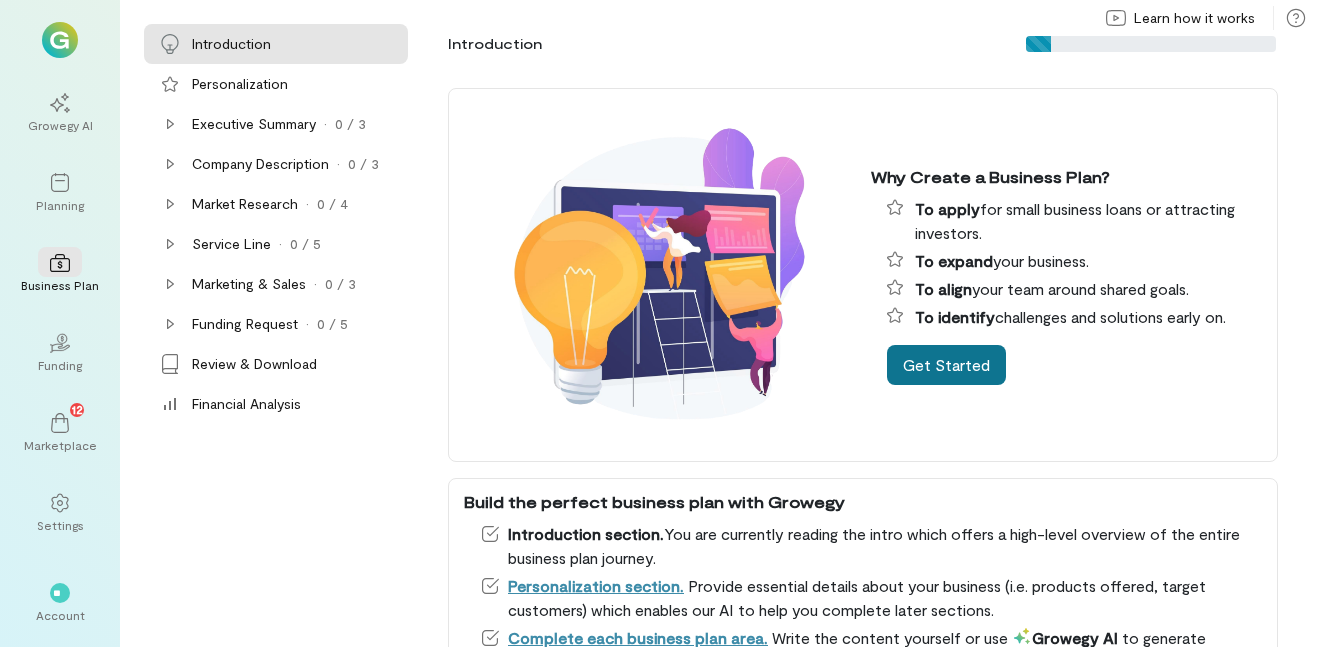 click on "Get Started" at bounding box center [946, 365] 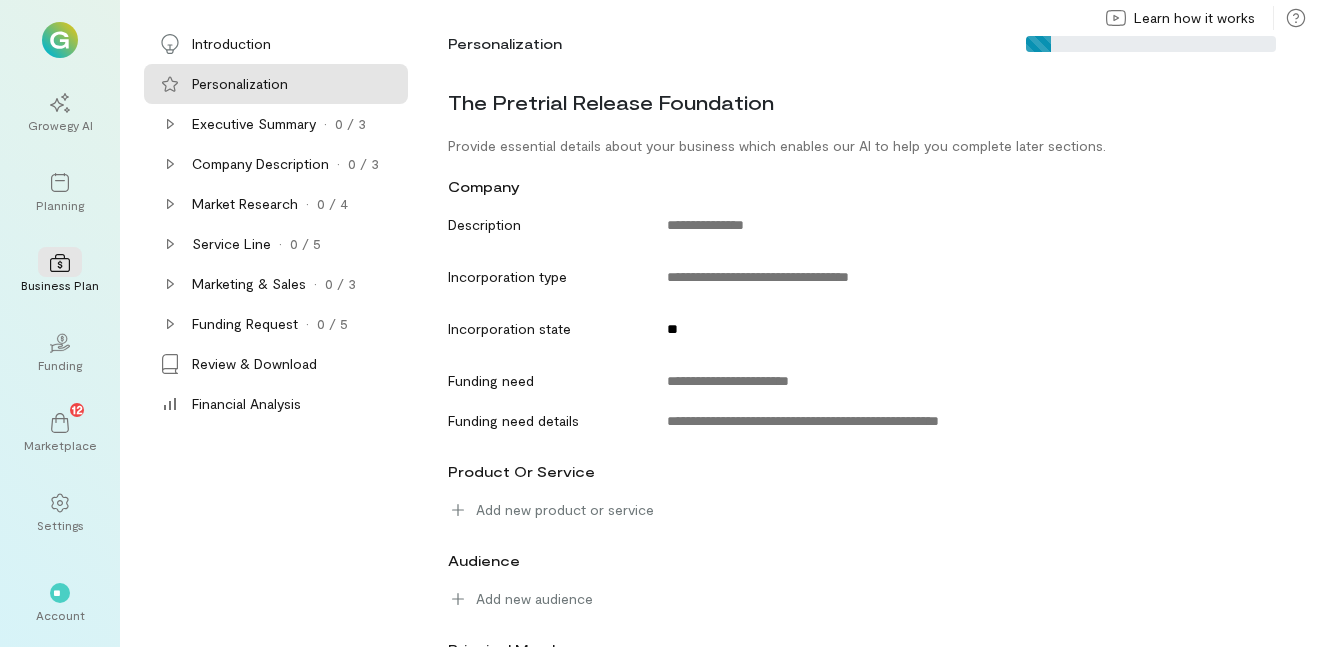 click on "Funding need" at bounding box center (857, 381) 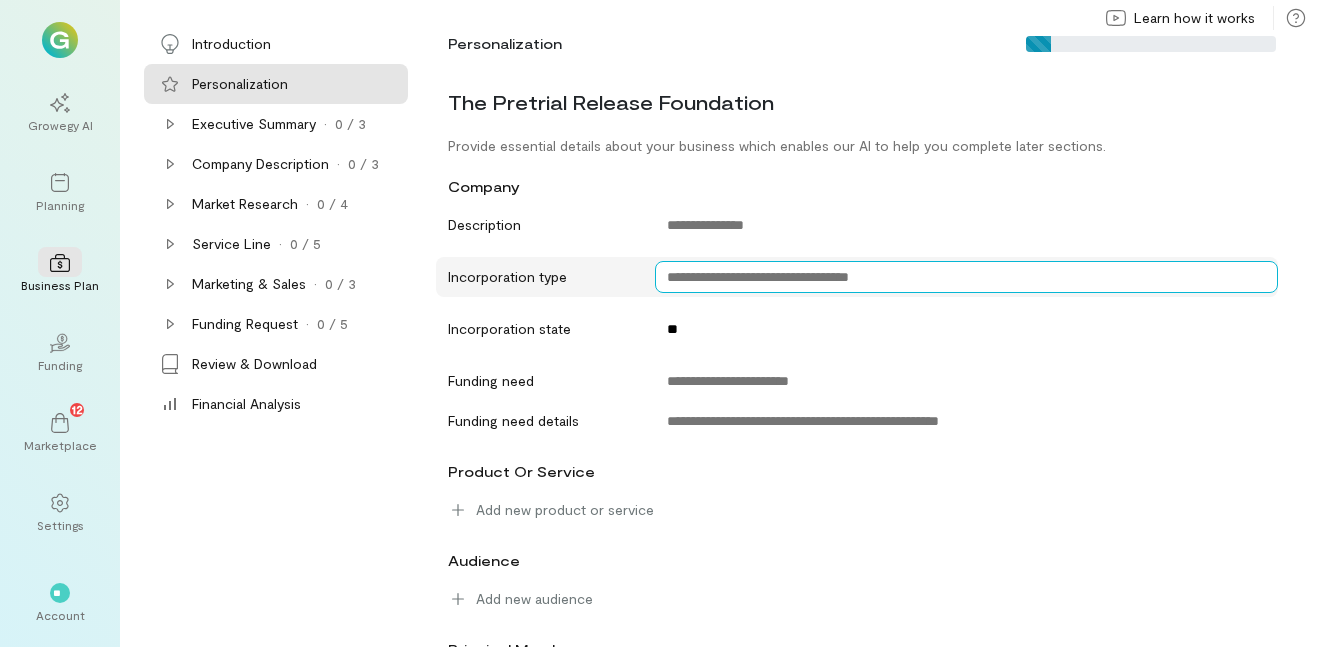 click at bounding box center [967, 277] 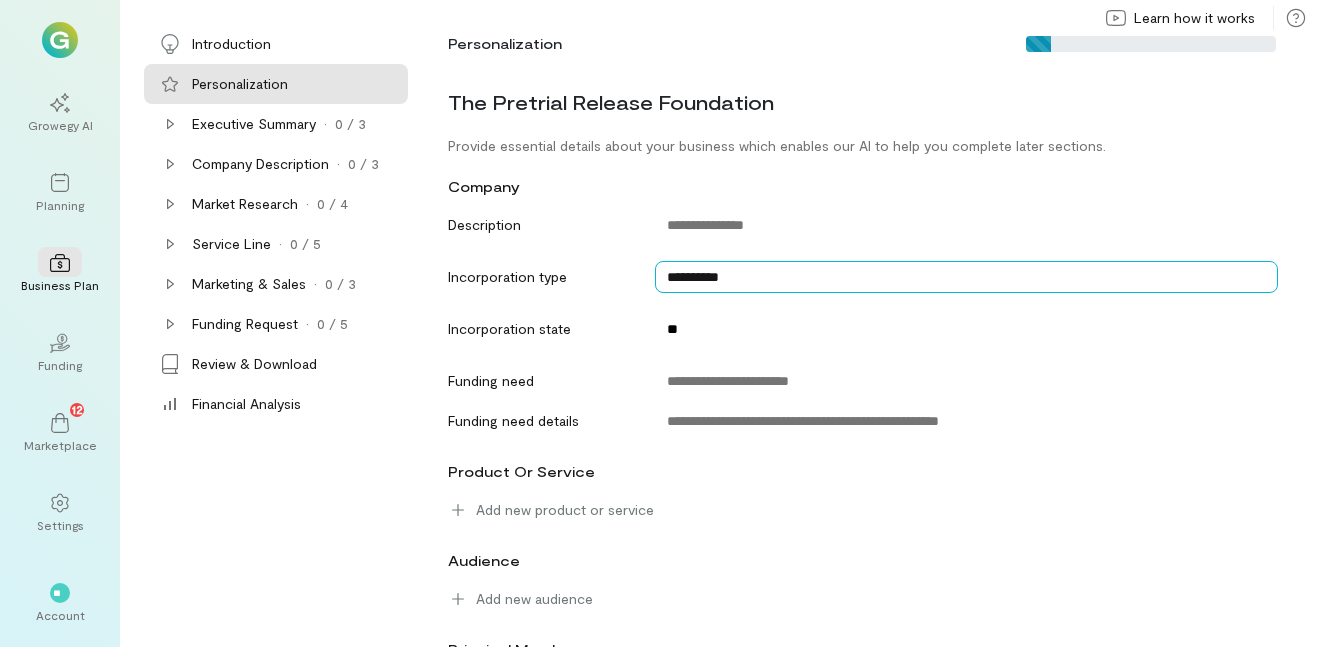 type on "**********" 